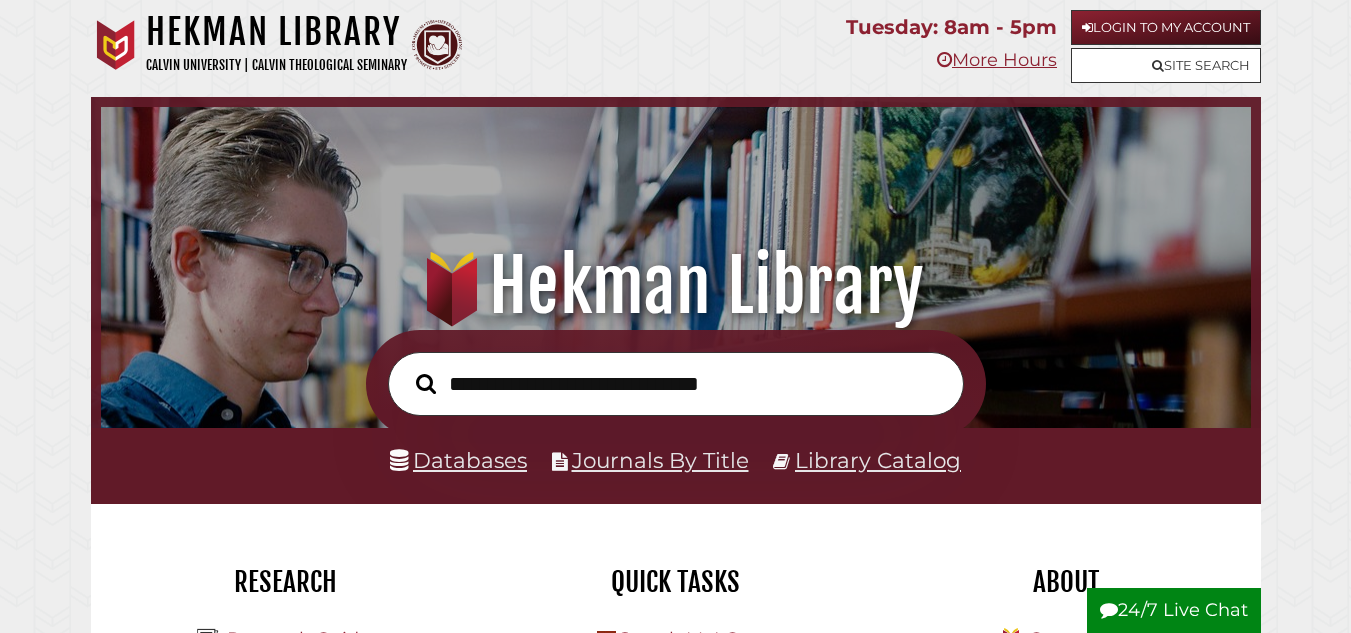 scroll, scrollTop: 0, scrollLeft: 0, axis: both 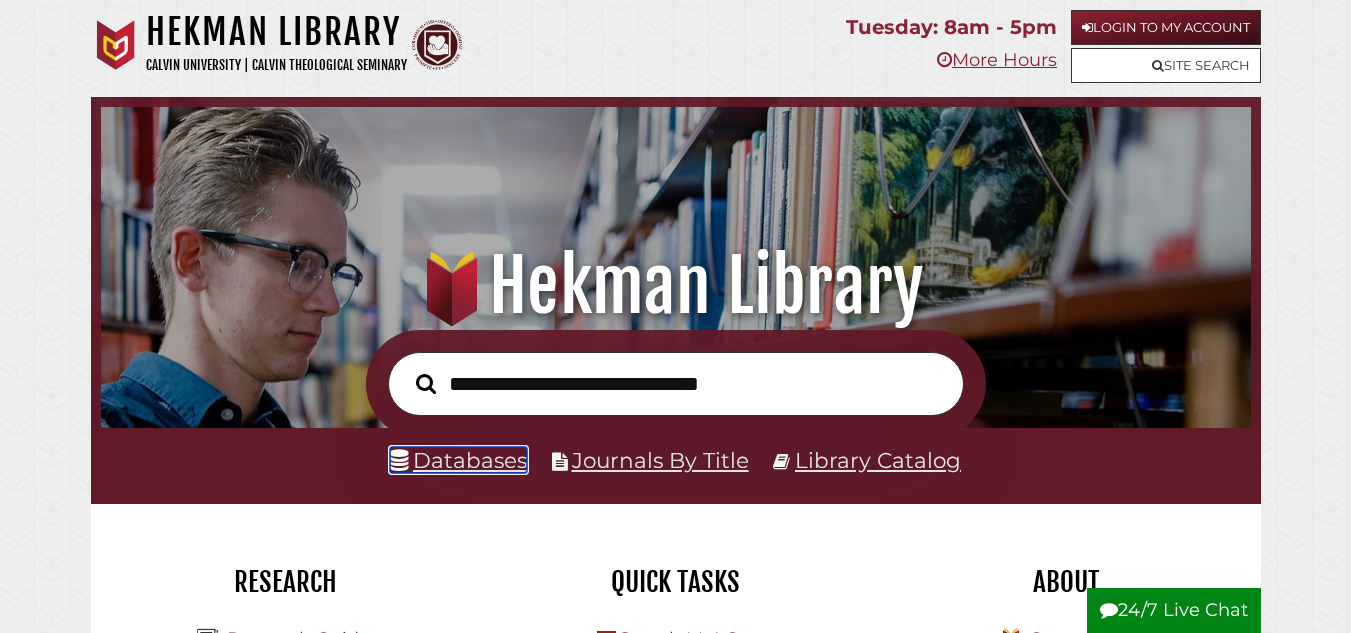 click on "Databases" at bounding box center (458, 460) 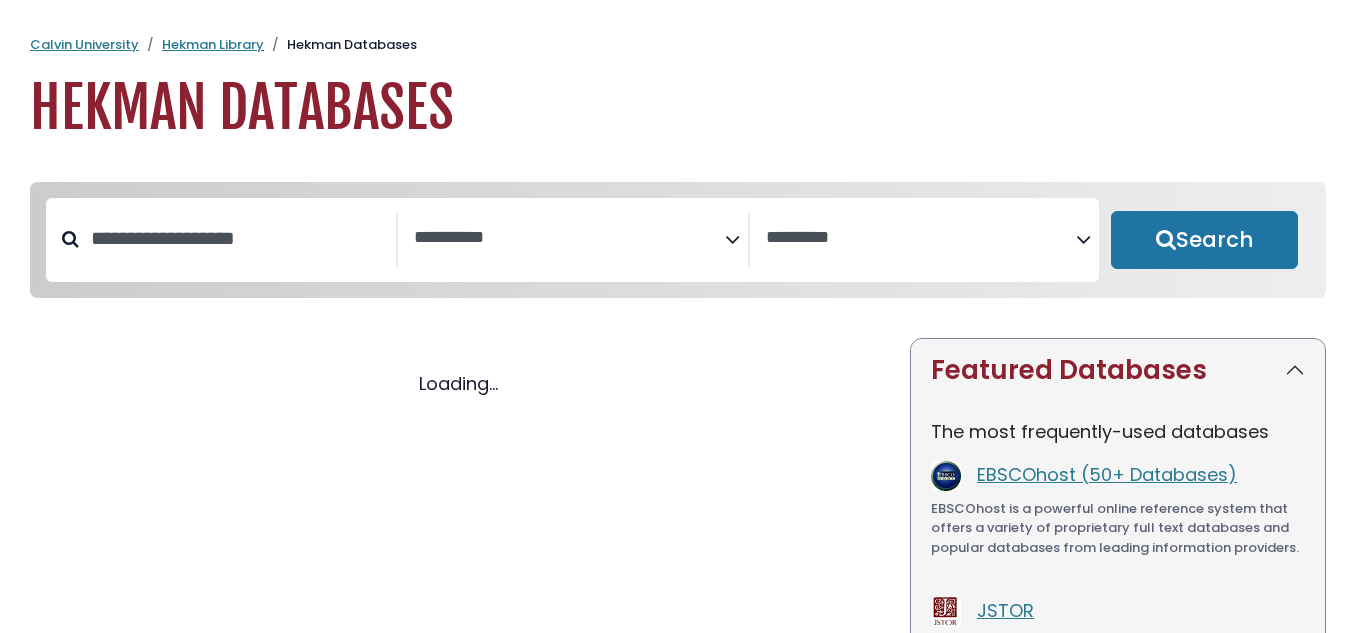 select 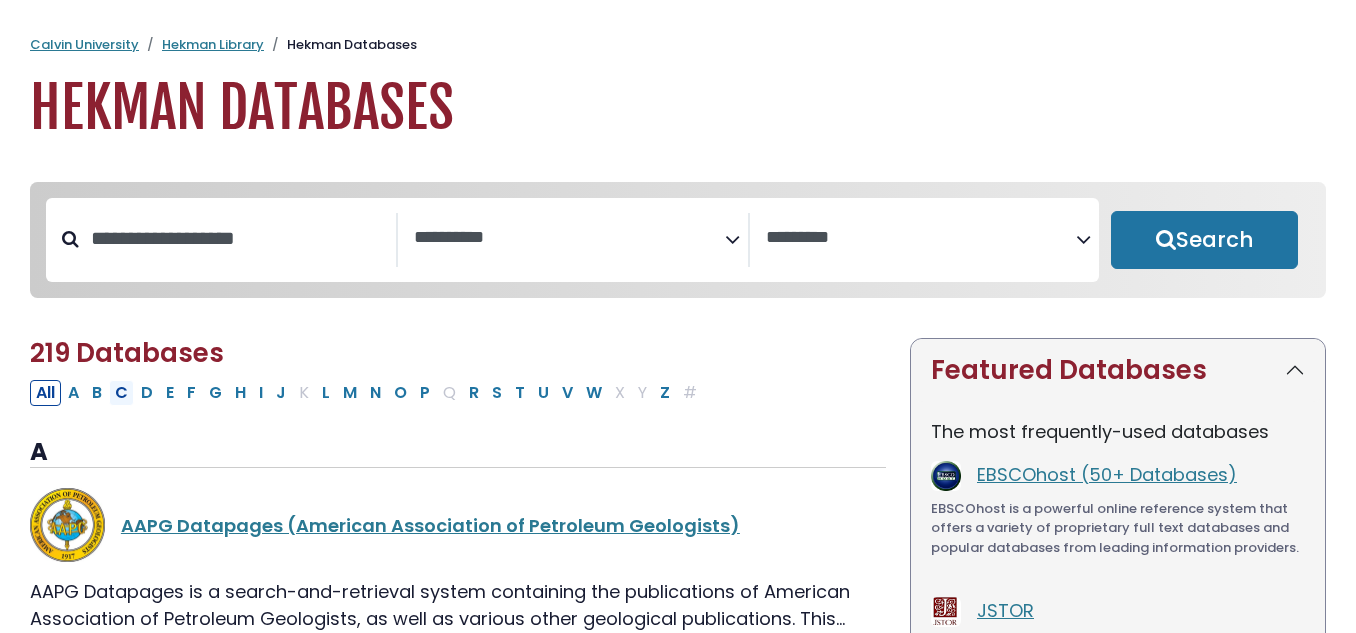 click on "C" at bounding box center (121, 393) 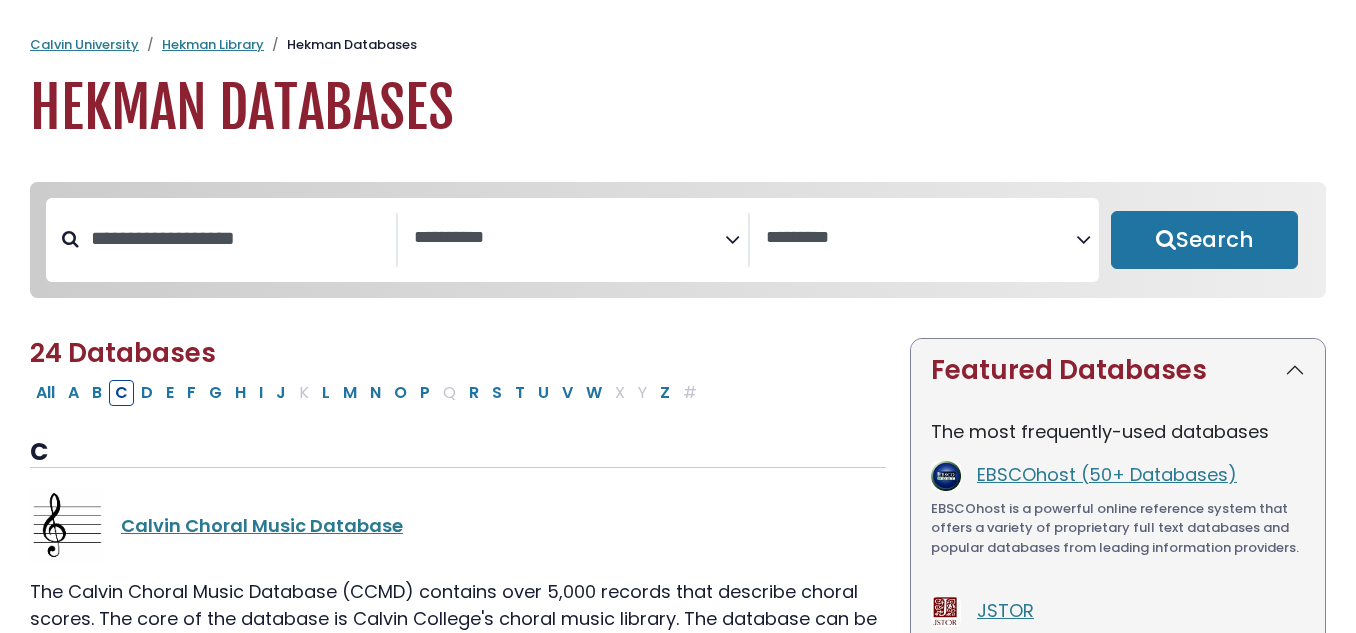 select 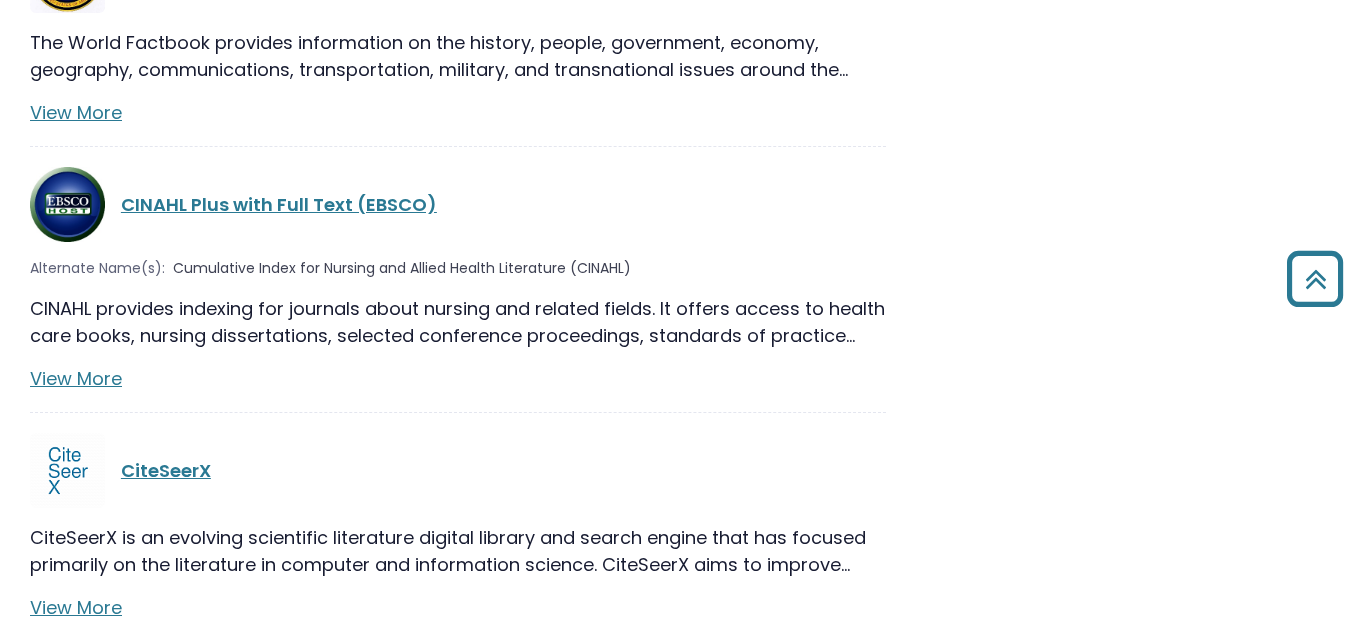 scroll, scrollTop: 4300, scrollLeft: 0, axis: vertical 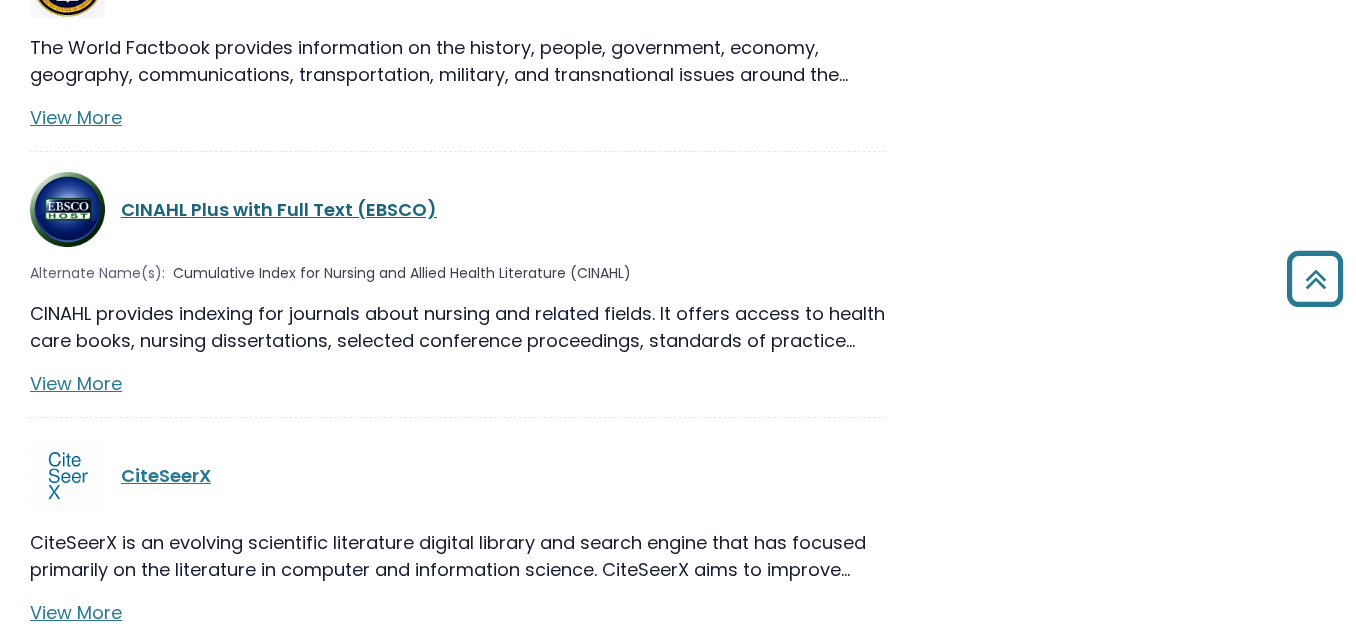 click on "CINAHL Plus with Full Text (EBSCO)" at bounding box center (279, 209) 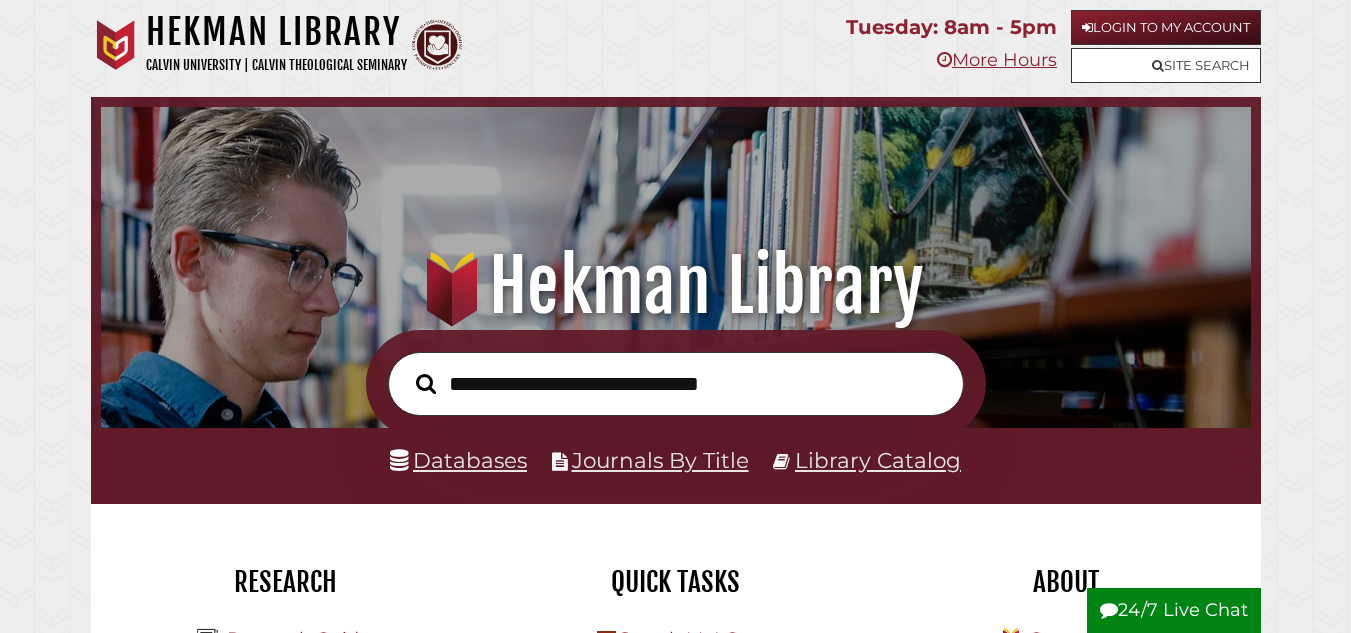 scroll, scrollTop: 0, scrollLeft: 0, axis: both 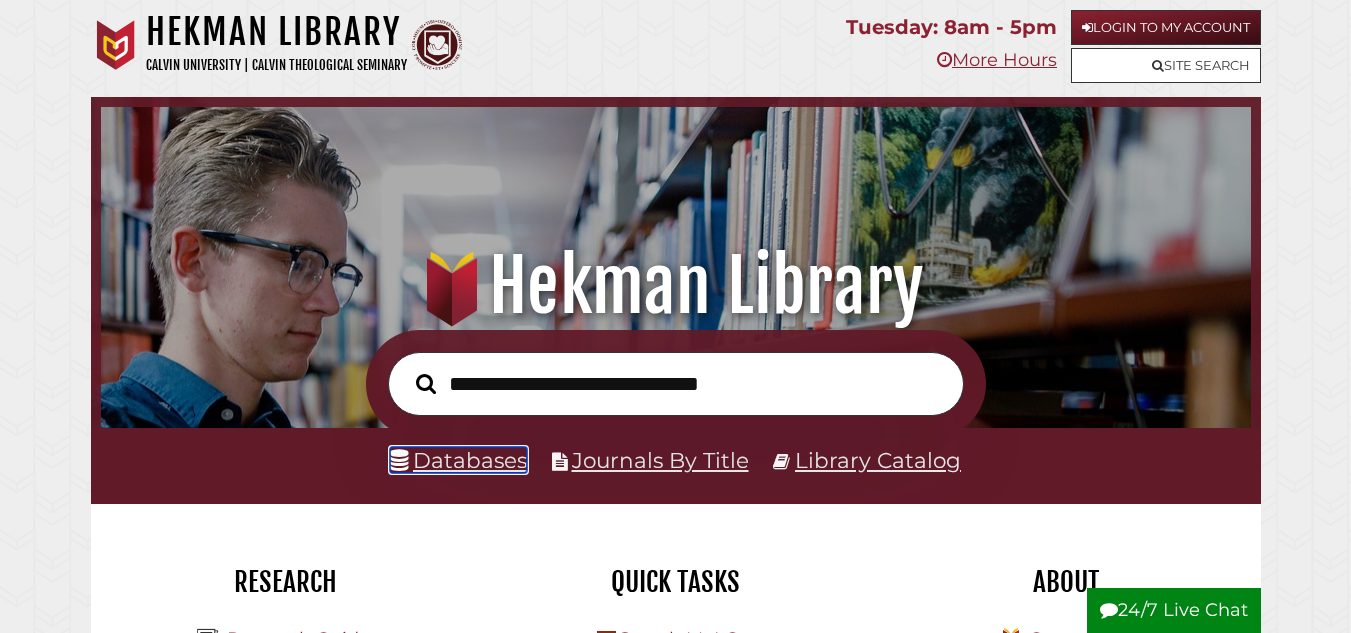 click on "Databases" at bounding box center (458, 460) 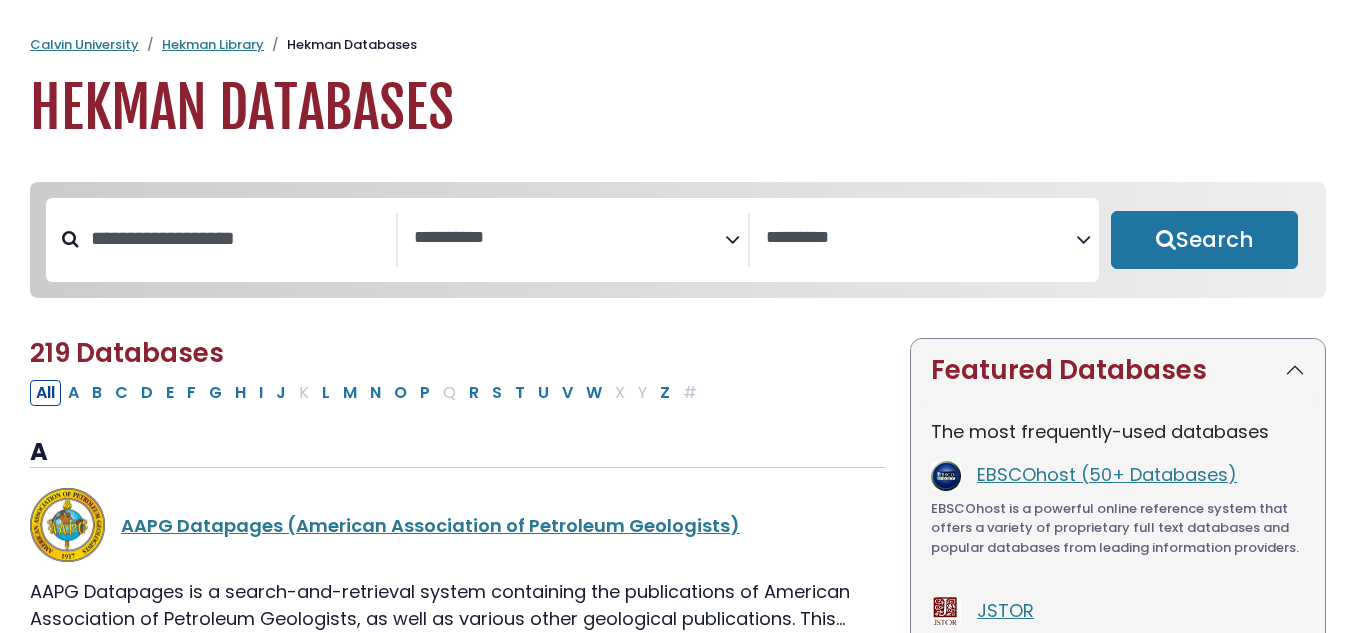 select 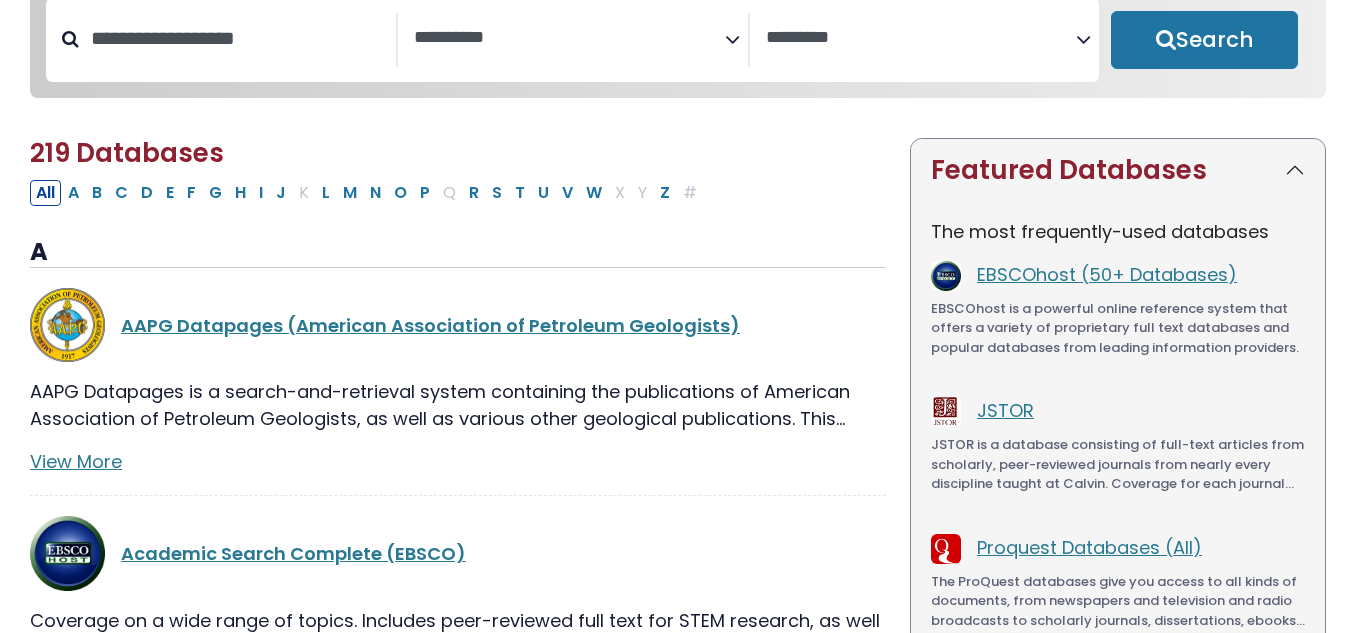 scroll, scrollTop: 200, scrollLeft: 0, axis: vertical 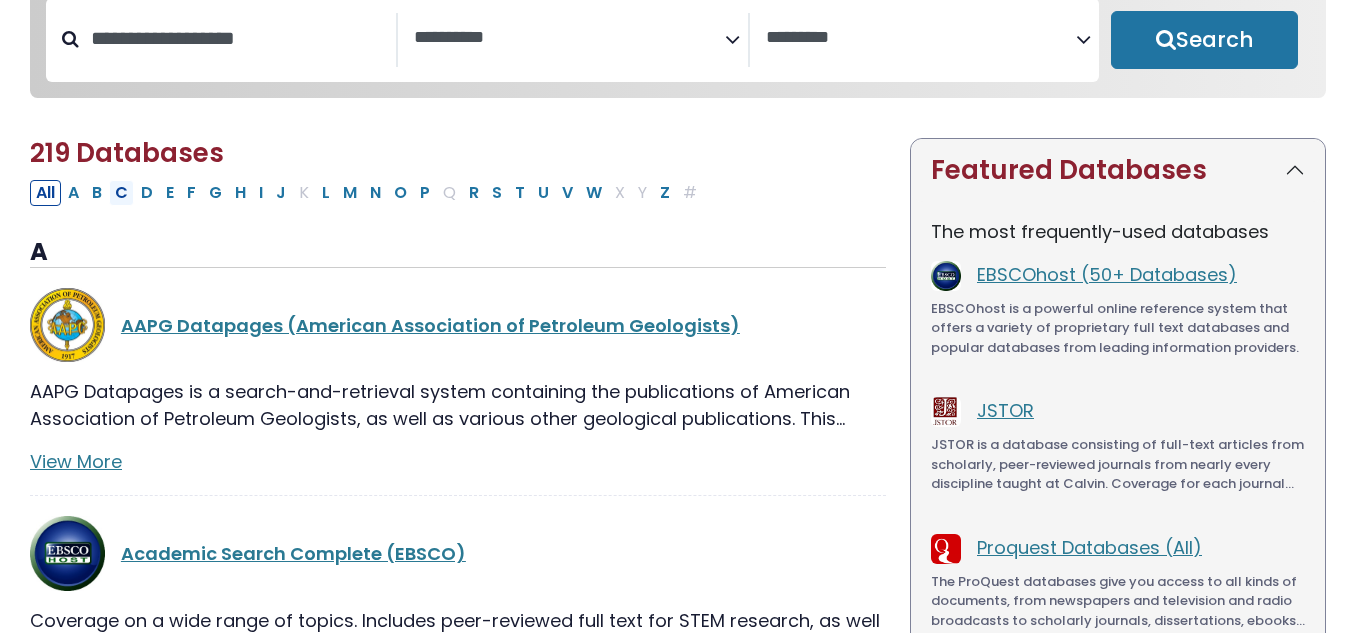click on "C" at bounding box center (121, 193) 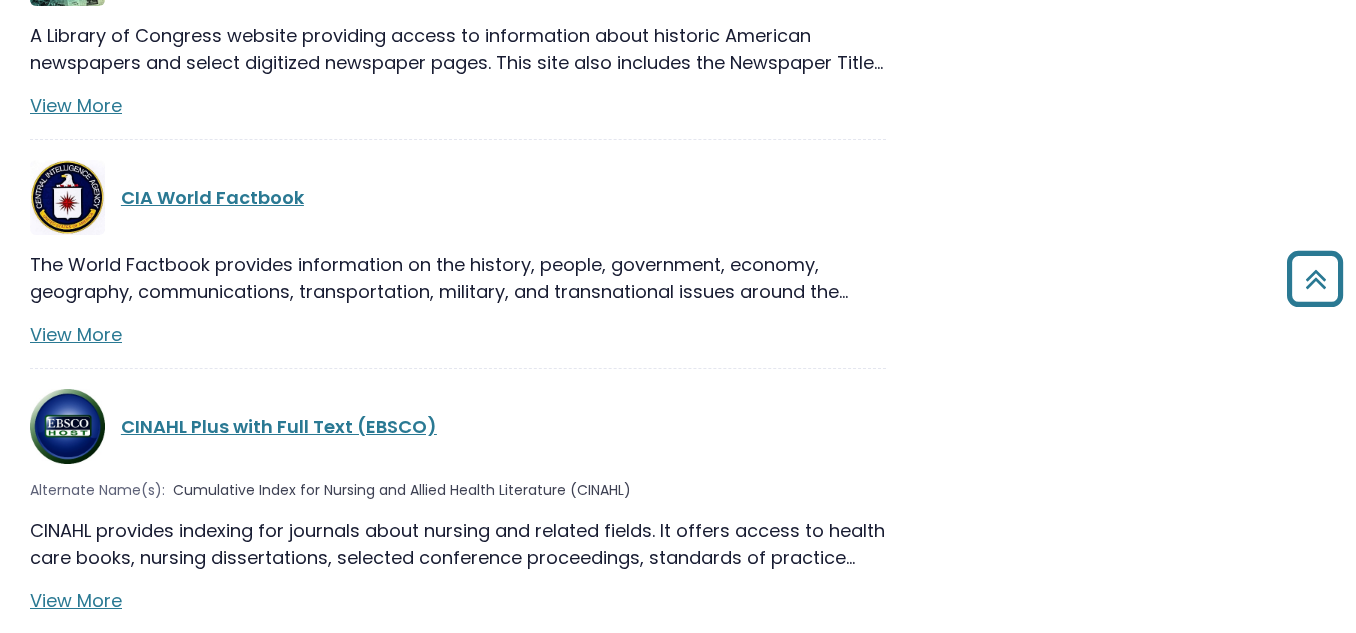 scroll, scrollTop: 4100, scrollLeft: 0, axis: vertical 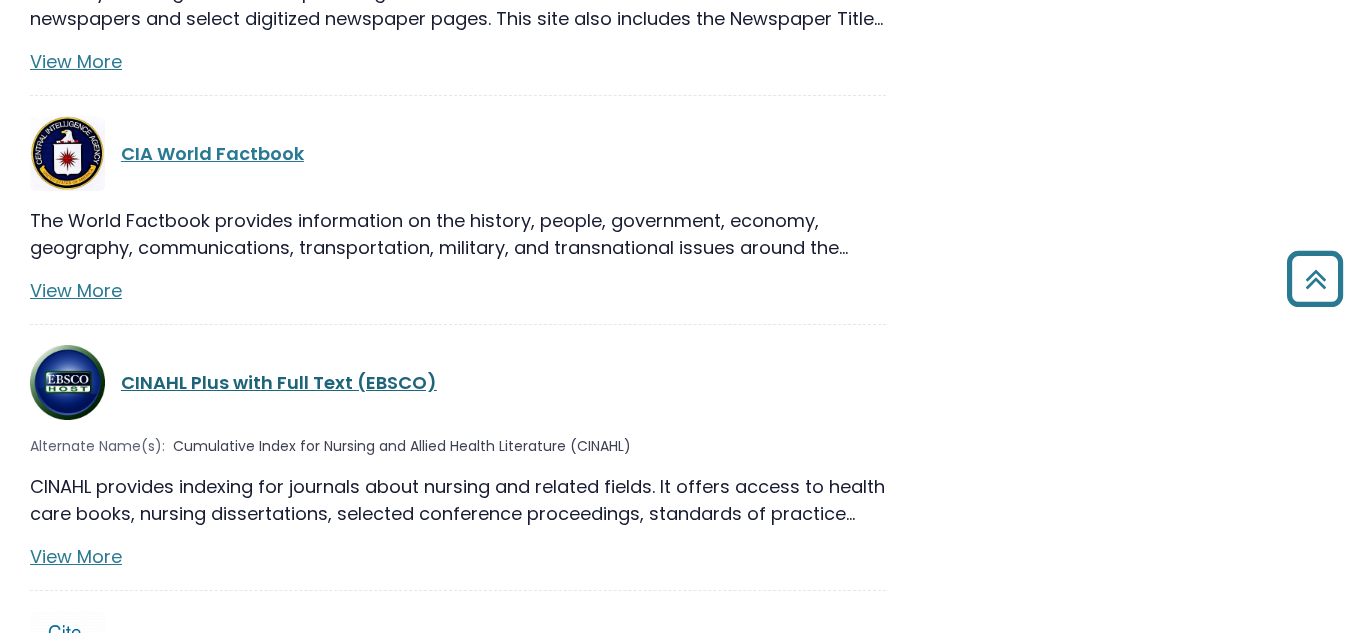 click on "CINAHL Plus with Full Text (EBSCO)" at bounding box center [279, 382] 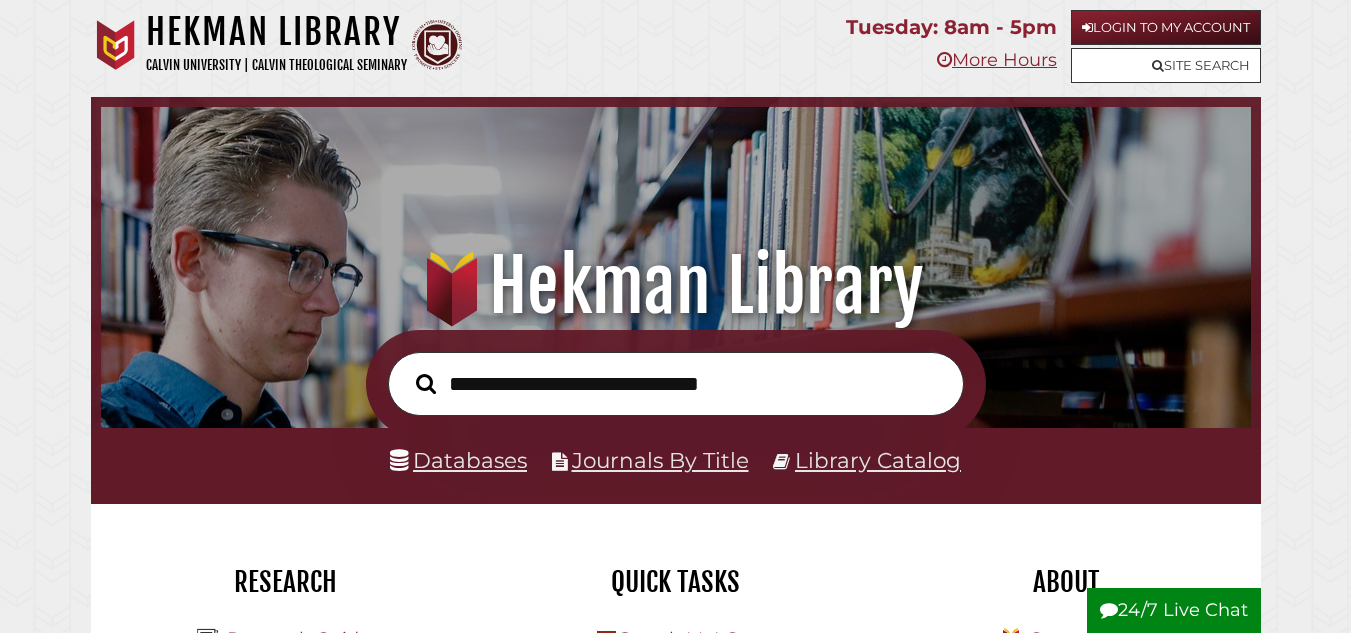 scroll, scrollTop: 0, scrollLeft: 0, axis: both 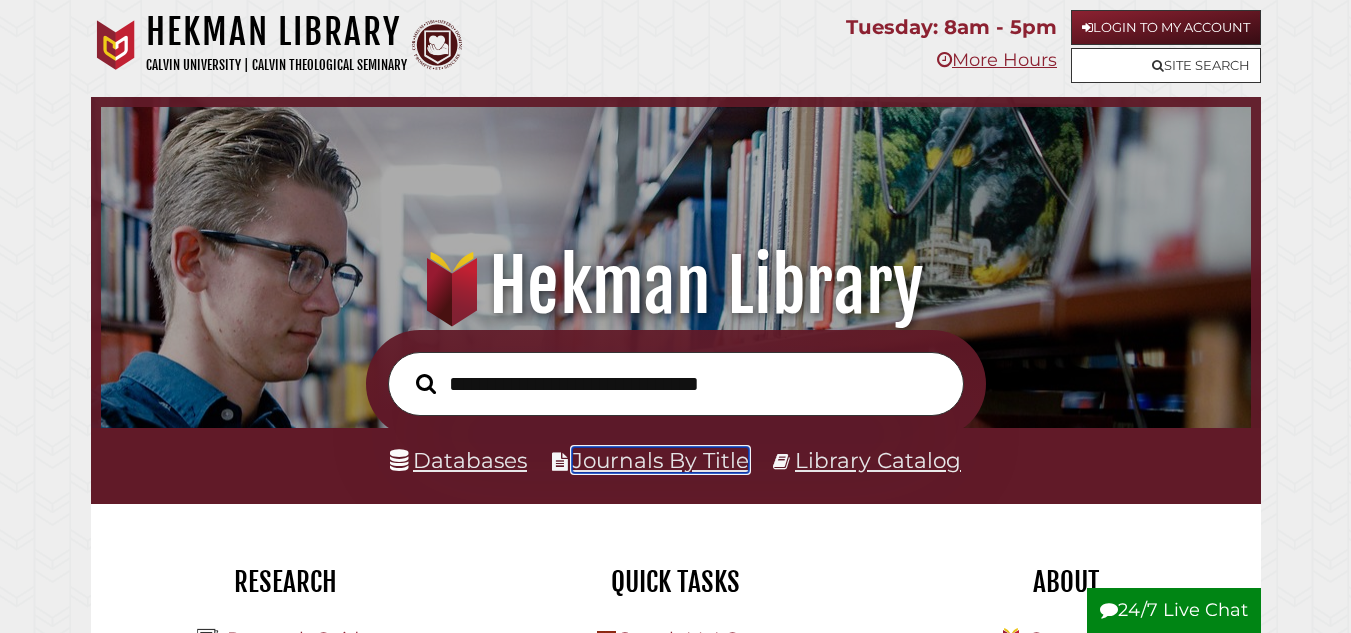 click on "Journals
By
Title" at bounding box center [660, 460] 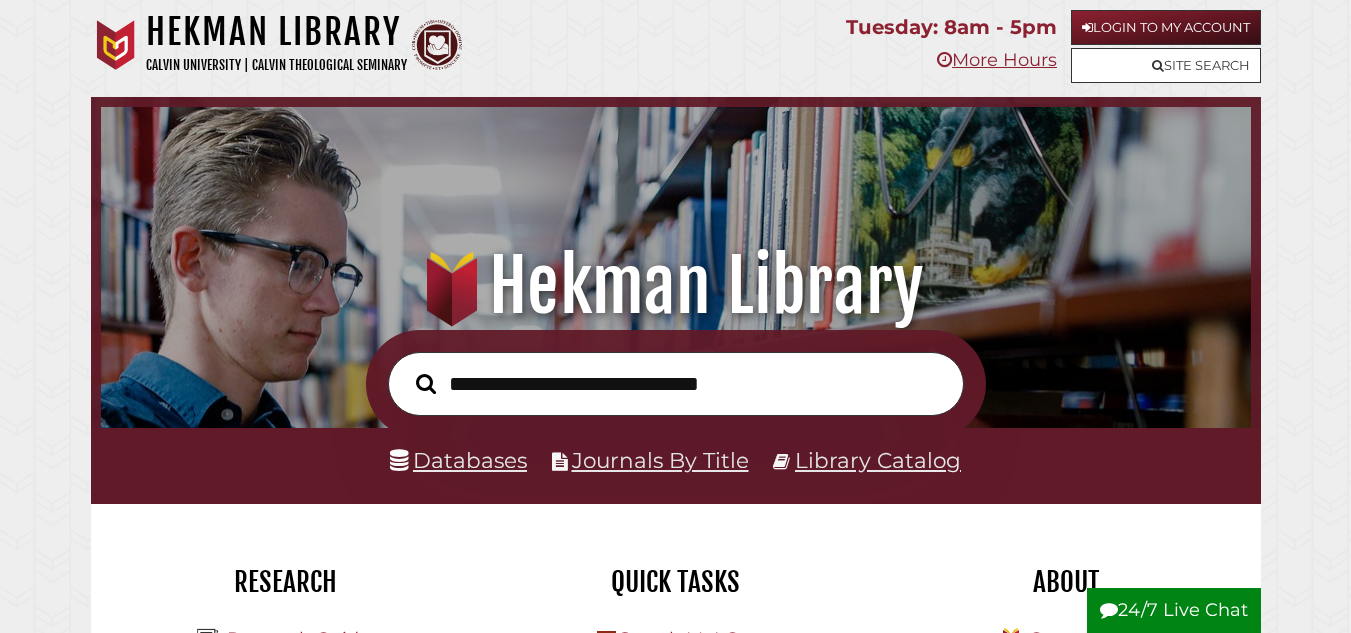 scroll, scrollTop: 0, scrollLeft: 0, axis: both 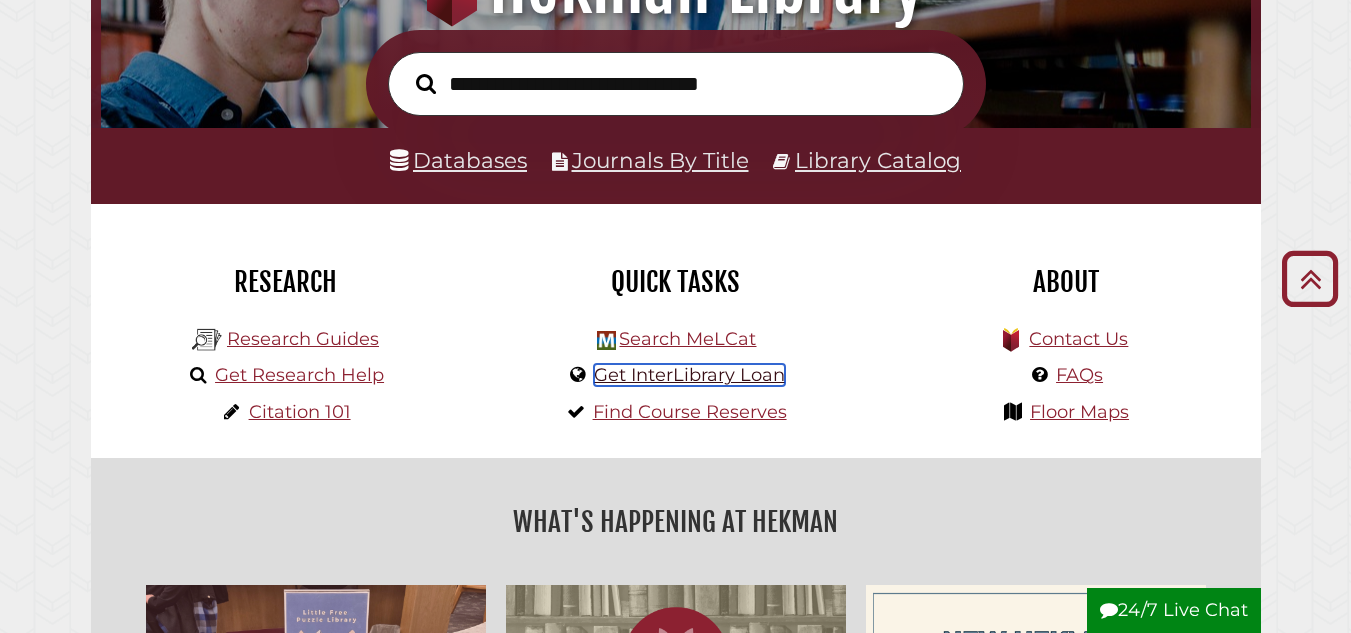 click on "Get InterLibrary Loan" at bounding box center [689, 375] 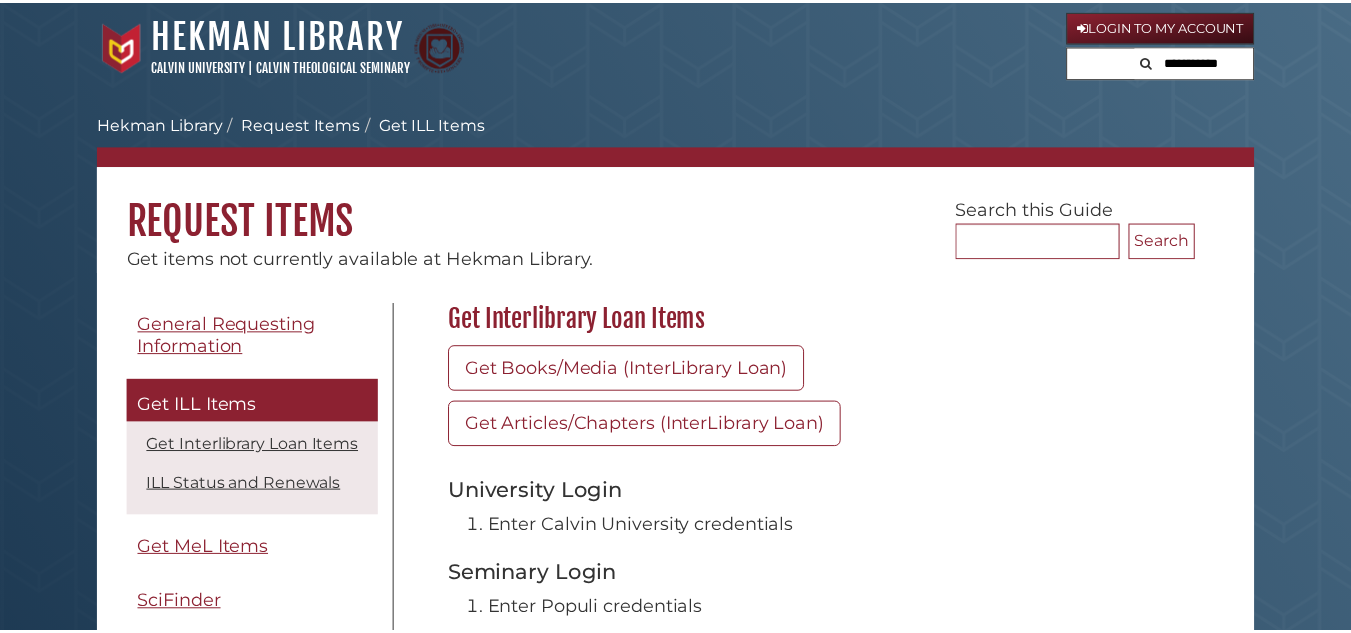 scroll, scrollTop: 0, scrollLeft: 0, axis: both 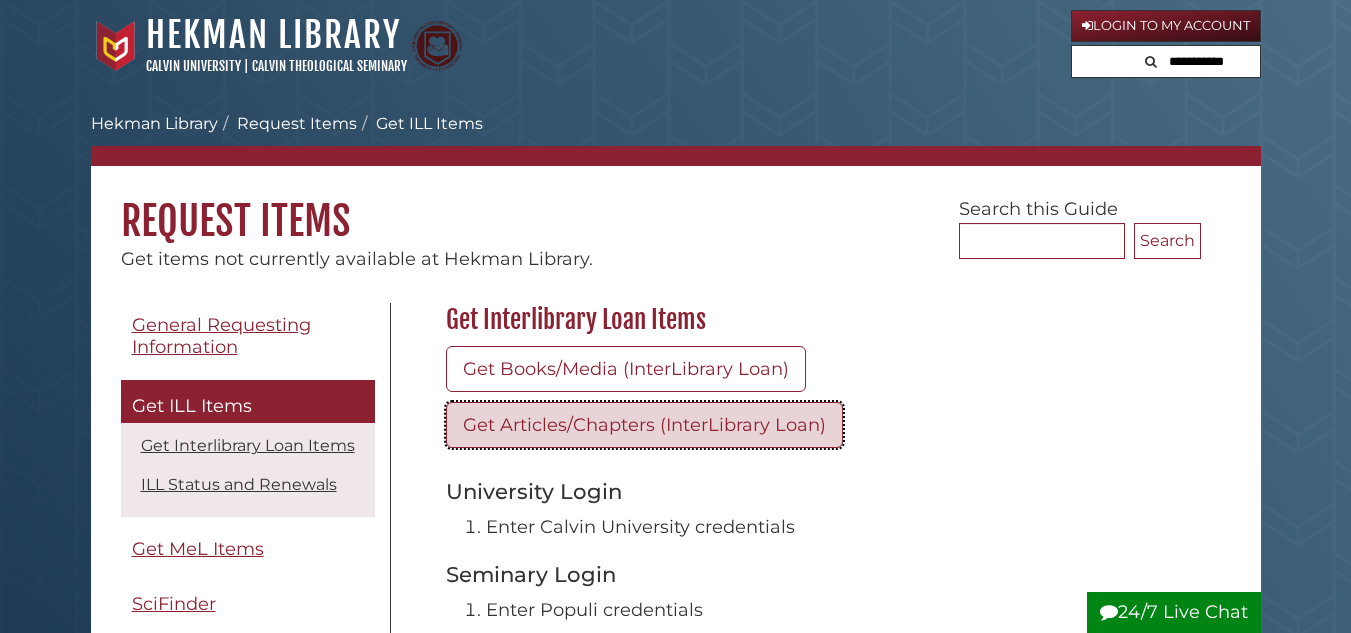 click on "Get Articles/Chapters (InterLibrary Loan)" at bounding box center [644, 425] 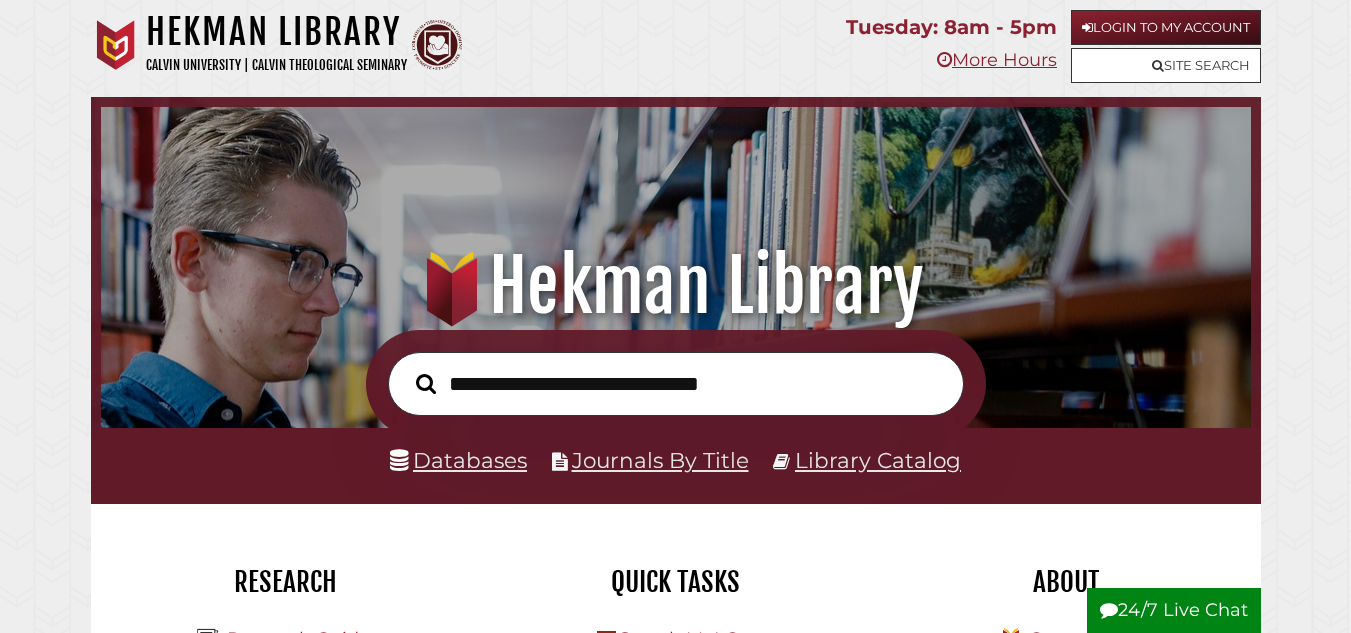 scroll, scrollTop: 0, scrollLeft: 0, axis: both 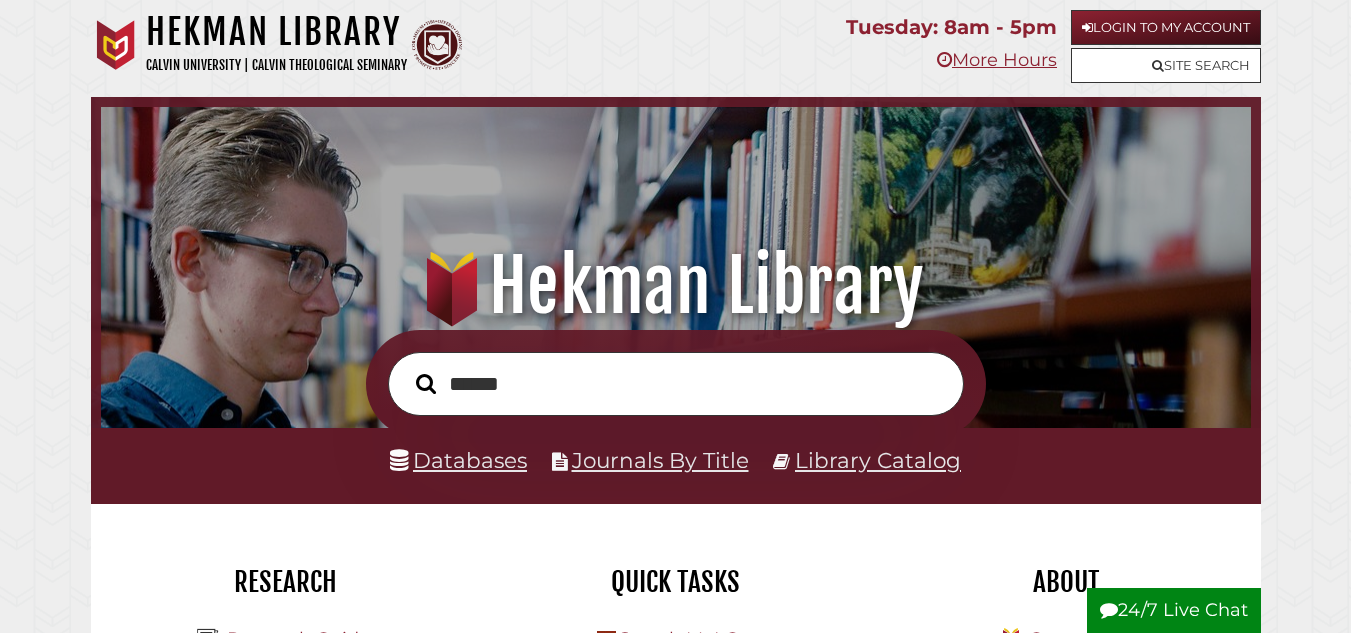 type on "******" 